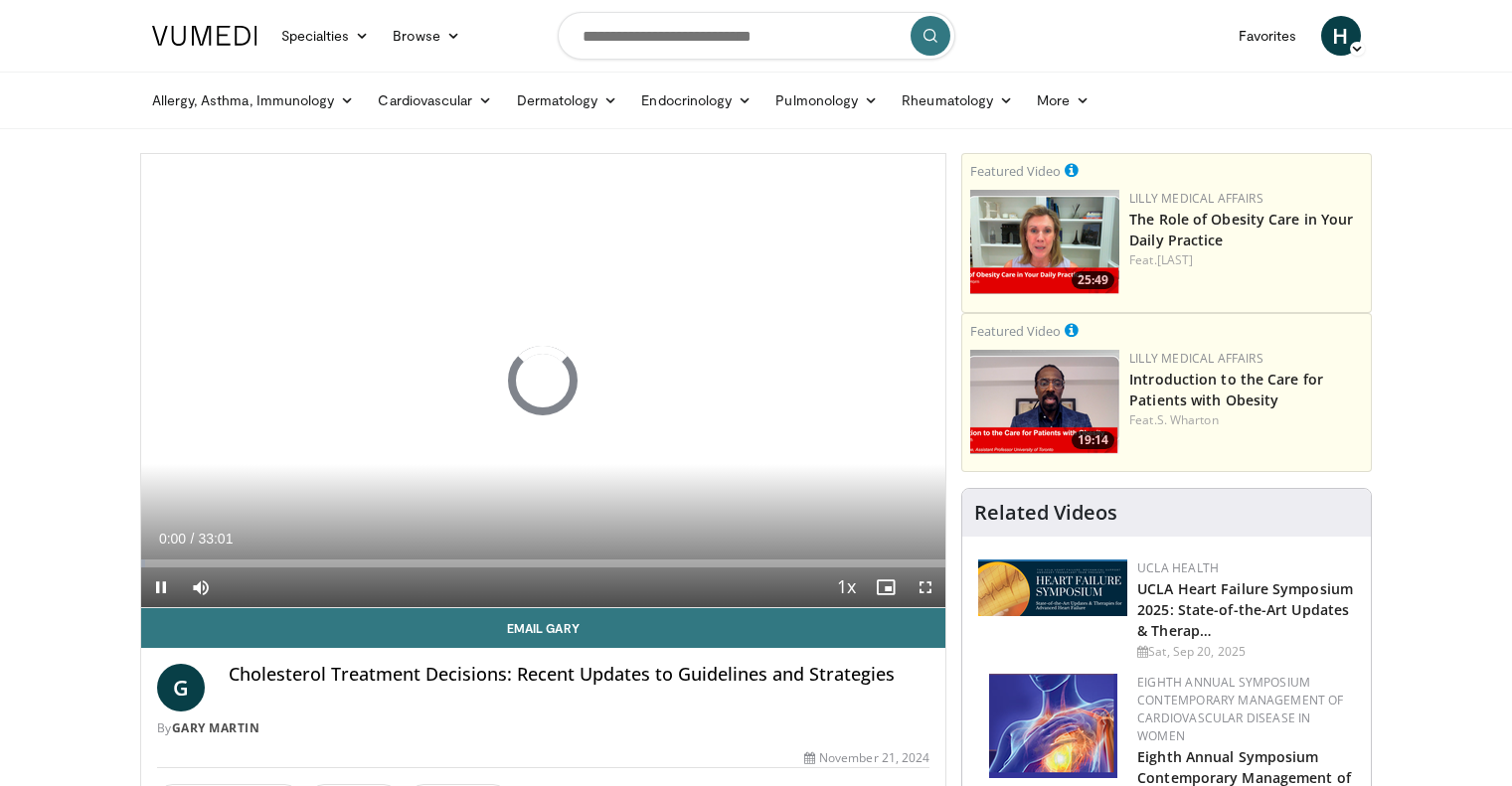 scroll, scrollTop: 0, scrollLeft: 0, axis: both 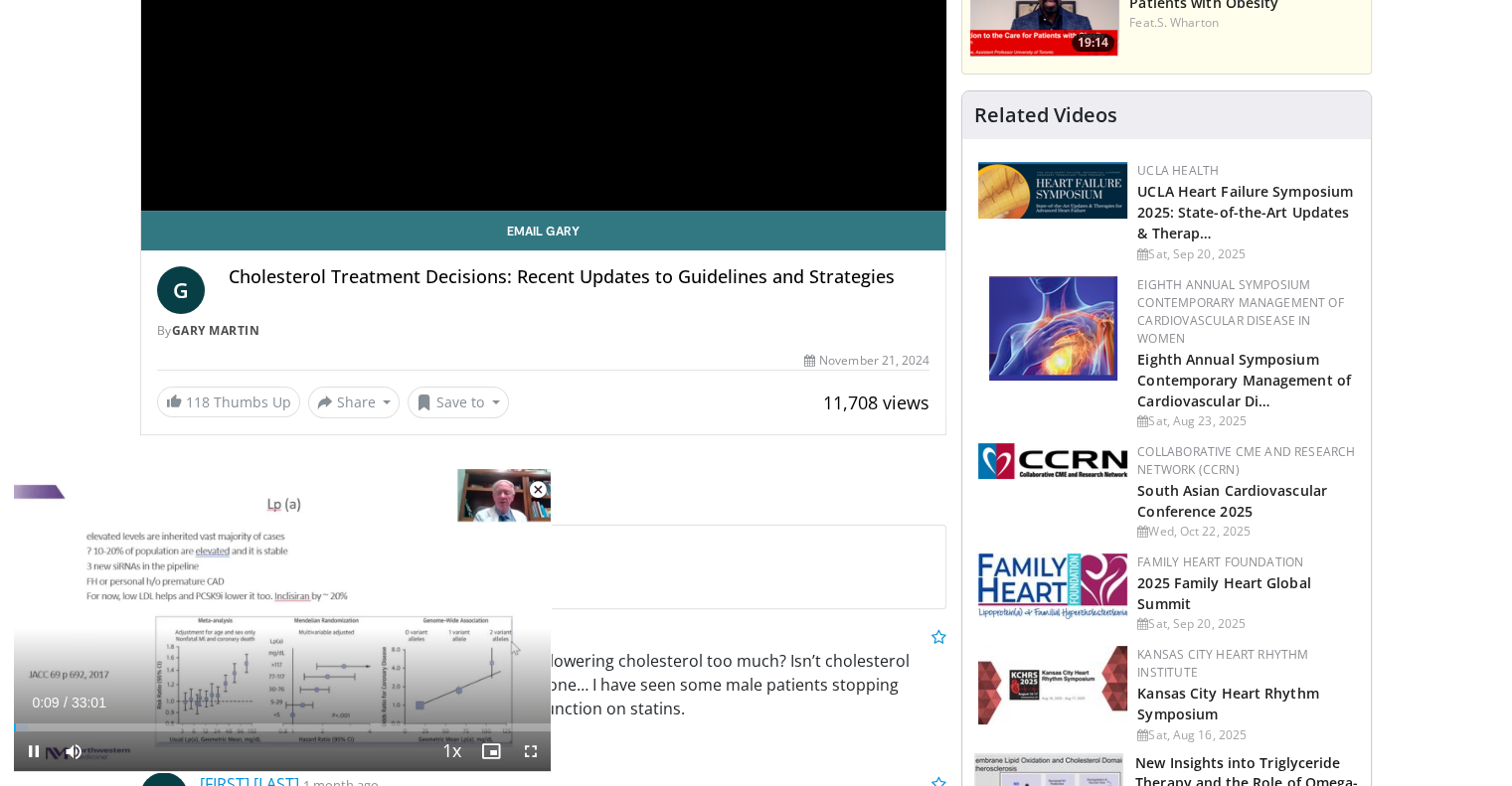 click at bounding box center [538, 490] 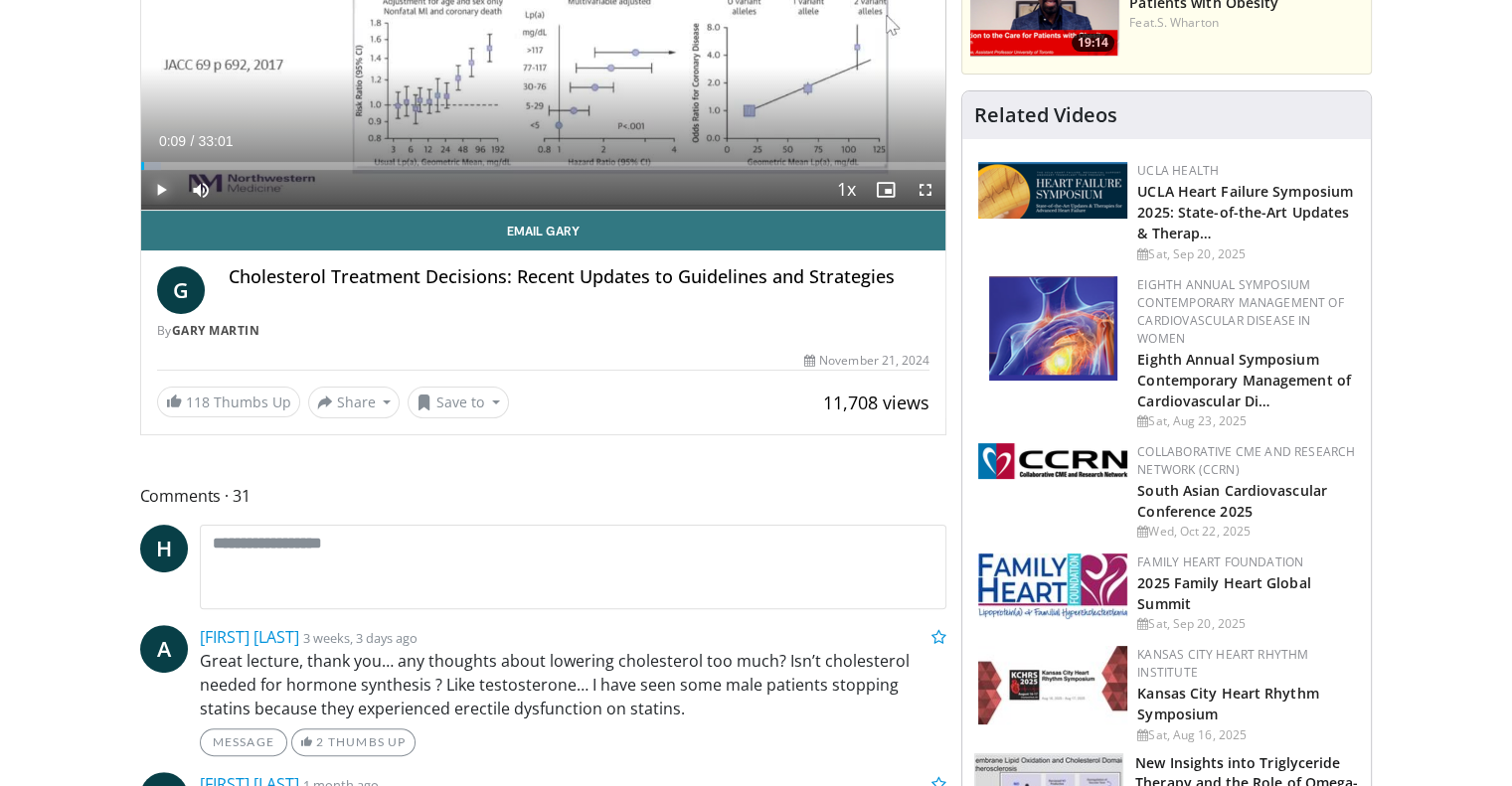 click at bounding box center (161, 190) 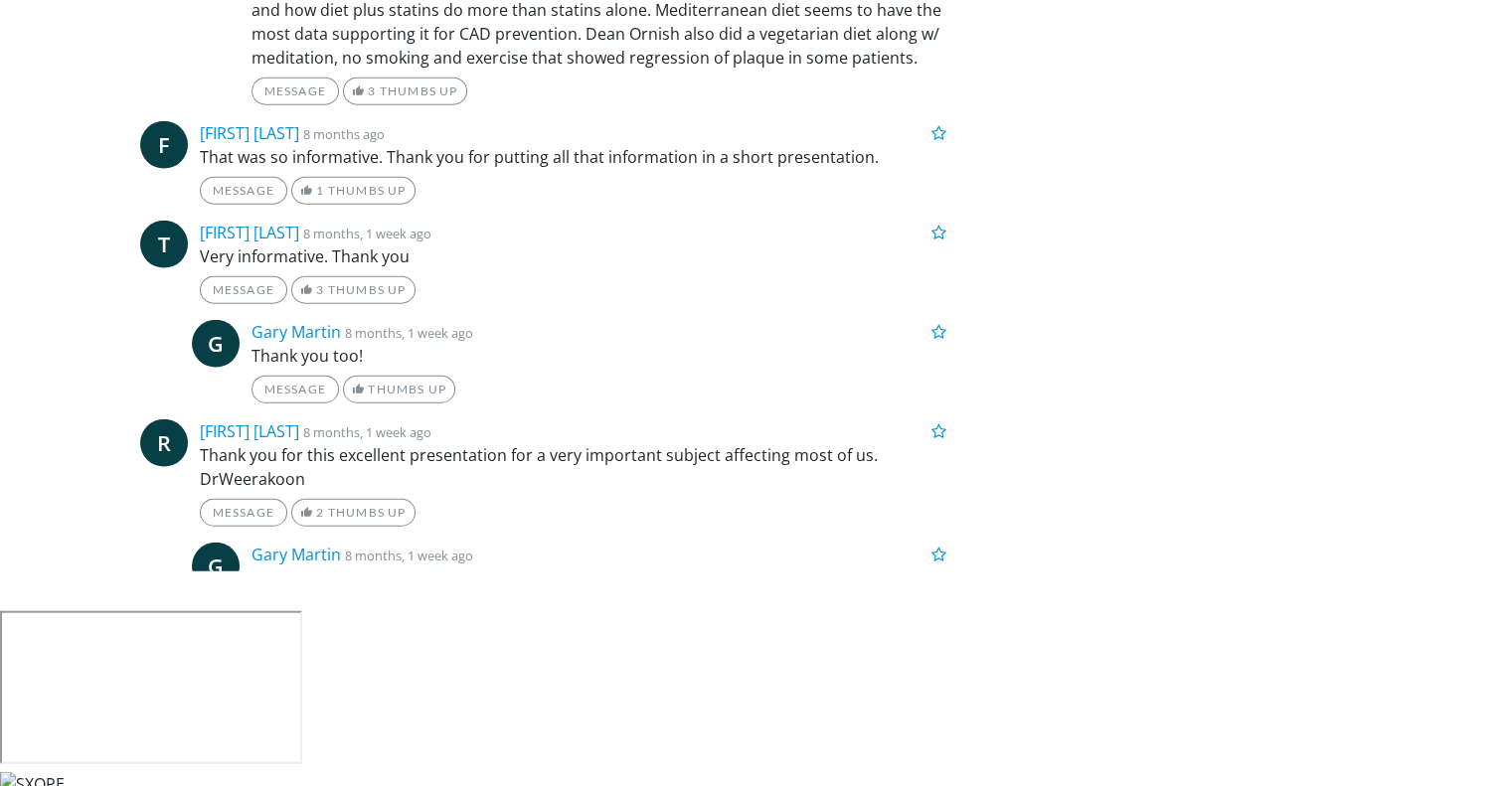 scroll, scrollTop: 4835, scrollLeft: 0, axis: vertical 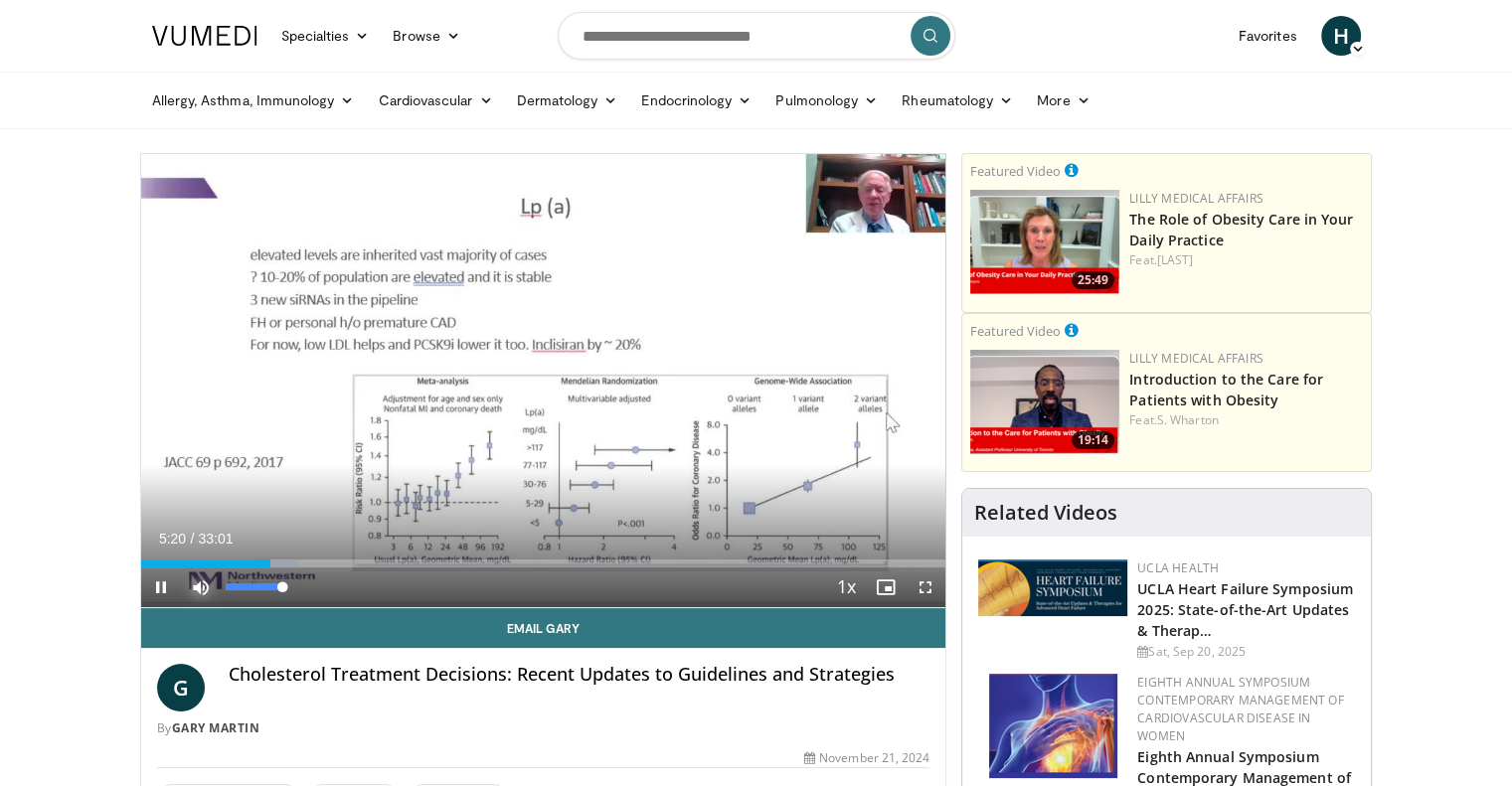 click at bounding box center (201, 587) 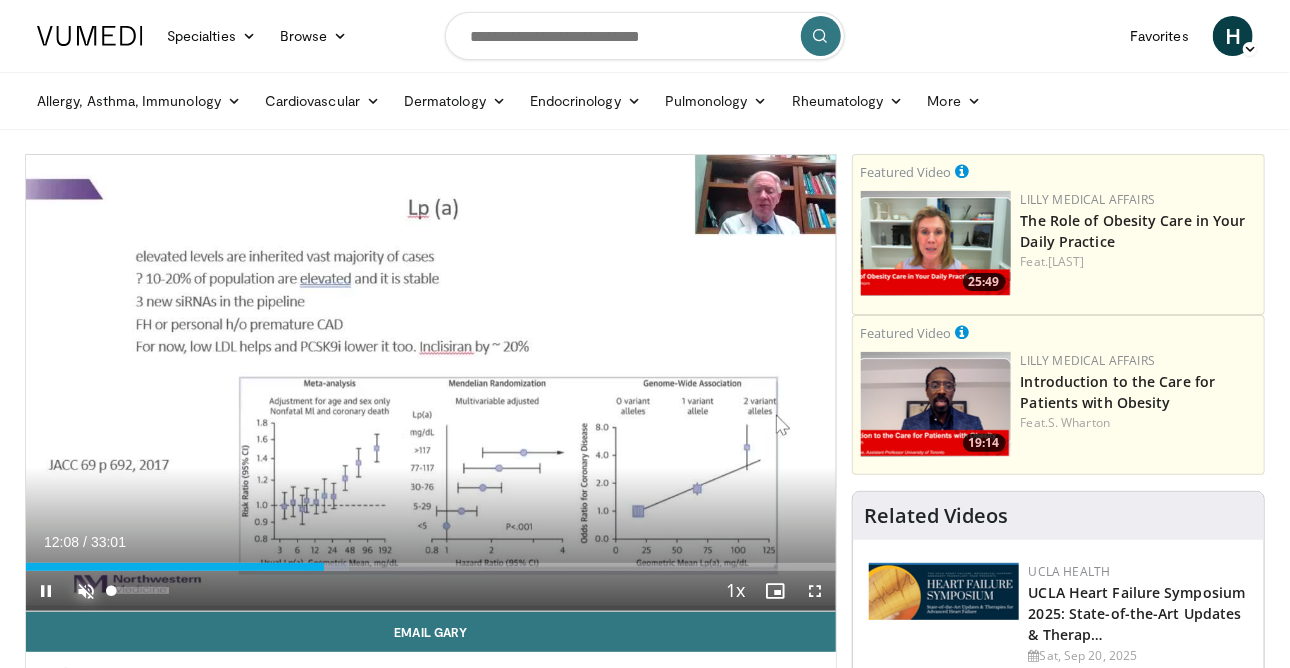 click at bounding box center (86, 591) 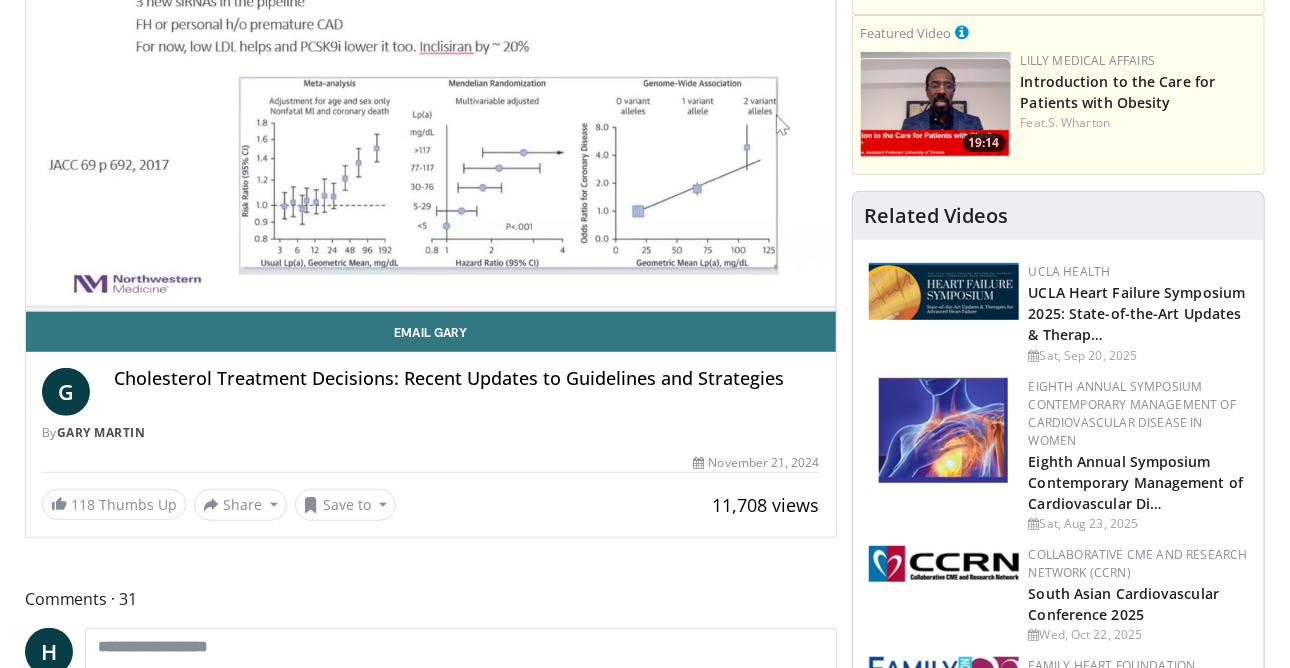 scroll, scrollTop: 0, scrollLeft: 0, axis: both 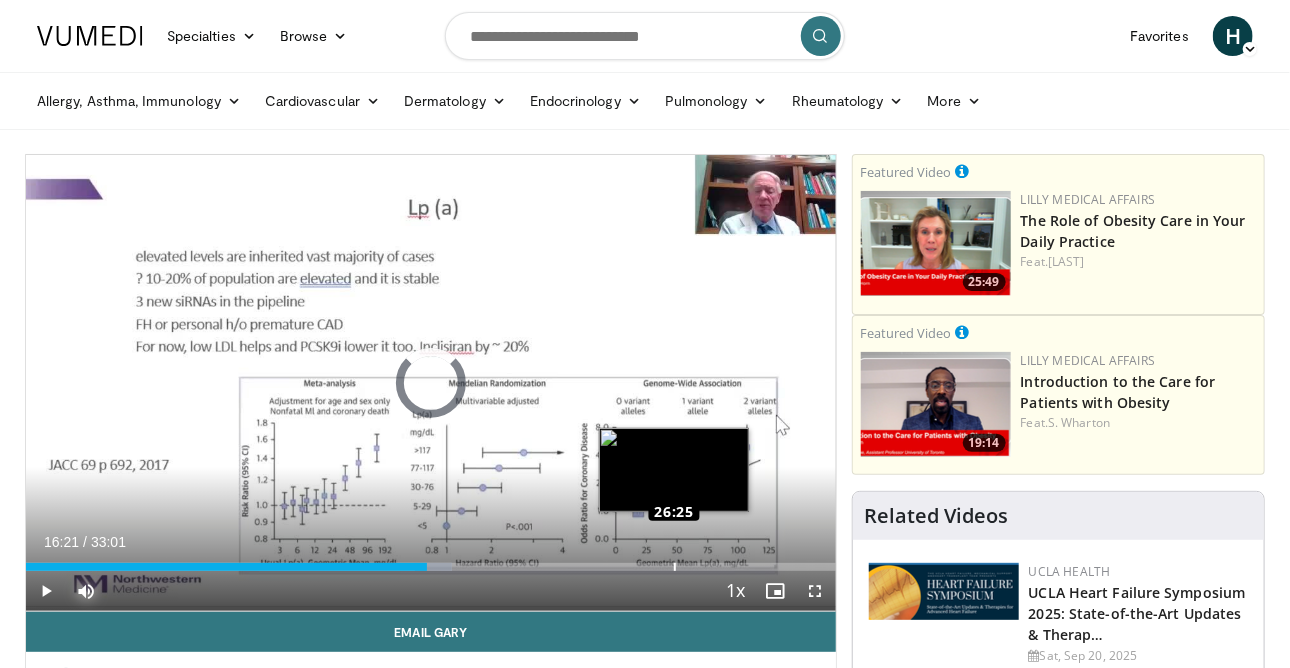 click on "Loaded :  52.56% [TIME] [TIME]" at bounding box center [431, 561] 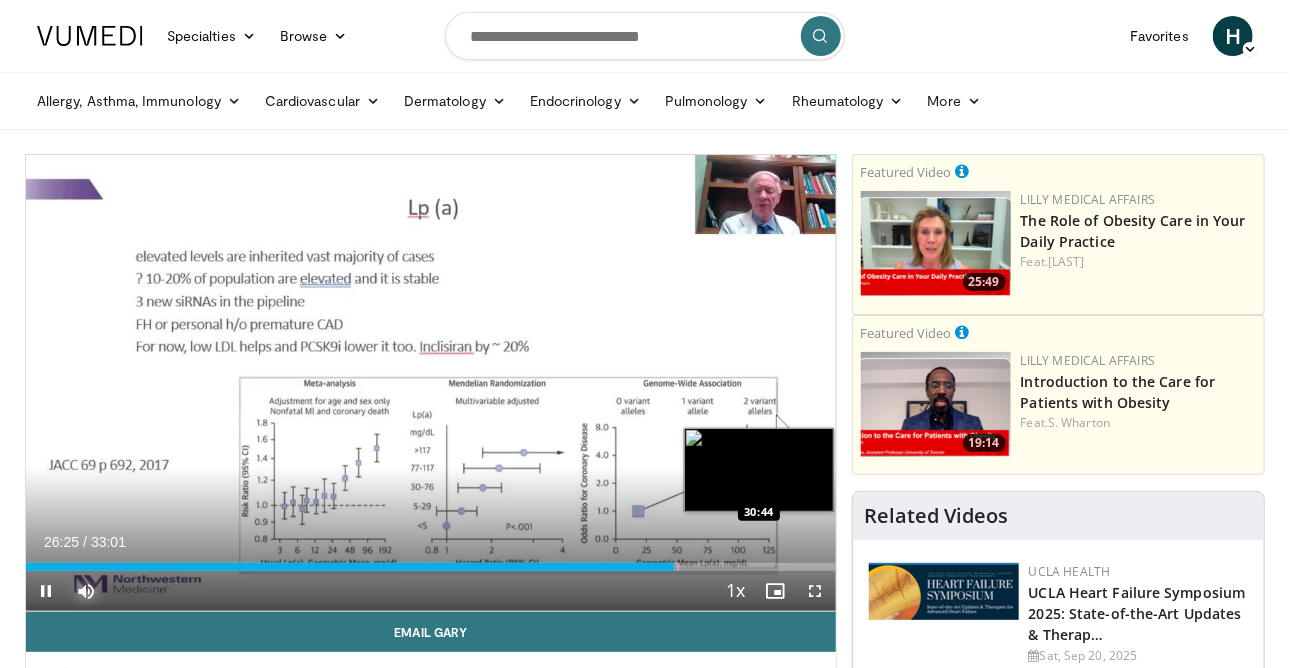 click on "Loaded :  80.59% [TIME] [TIME]" at bounding box center [431, 561] 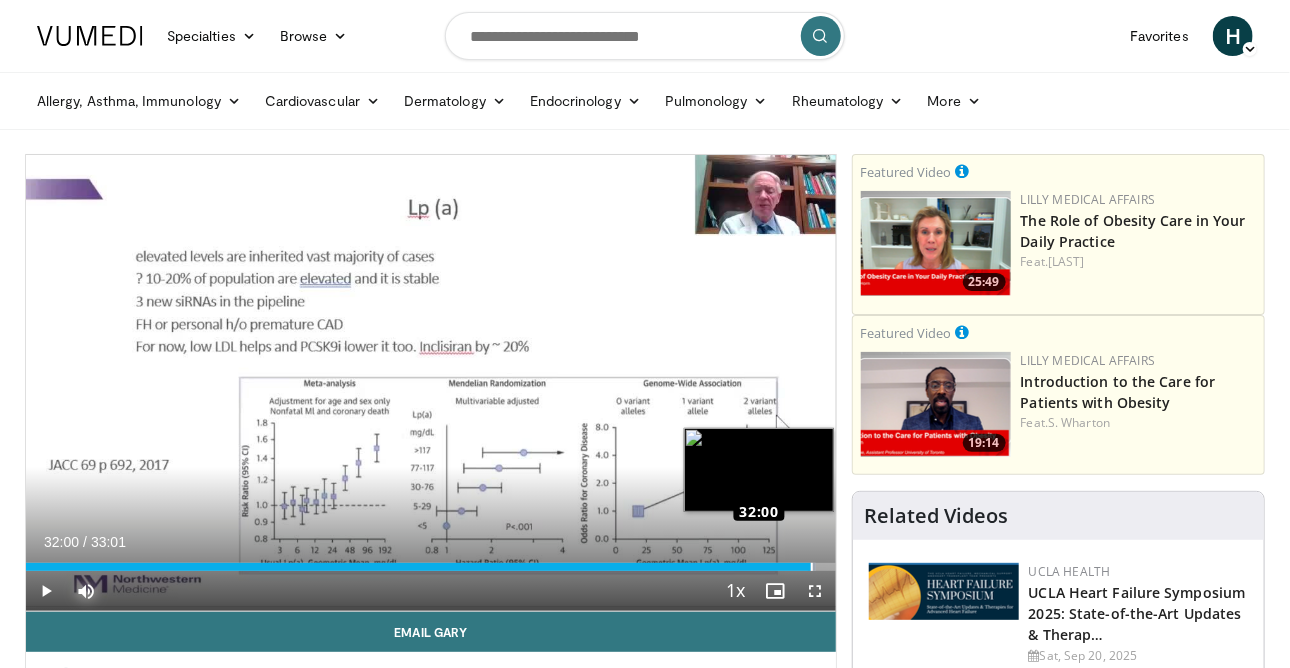drag, startPoint x: 779, startPoint y: 564, endPoint x: 811, endPoint y: 567, distance: 32.140316 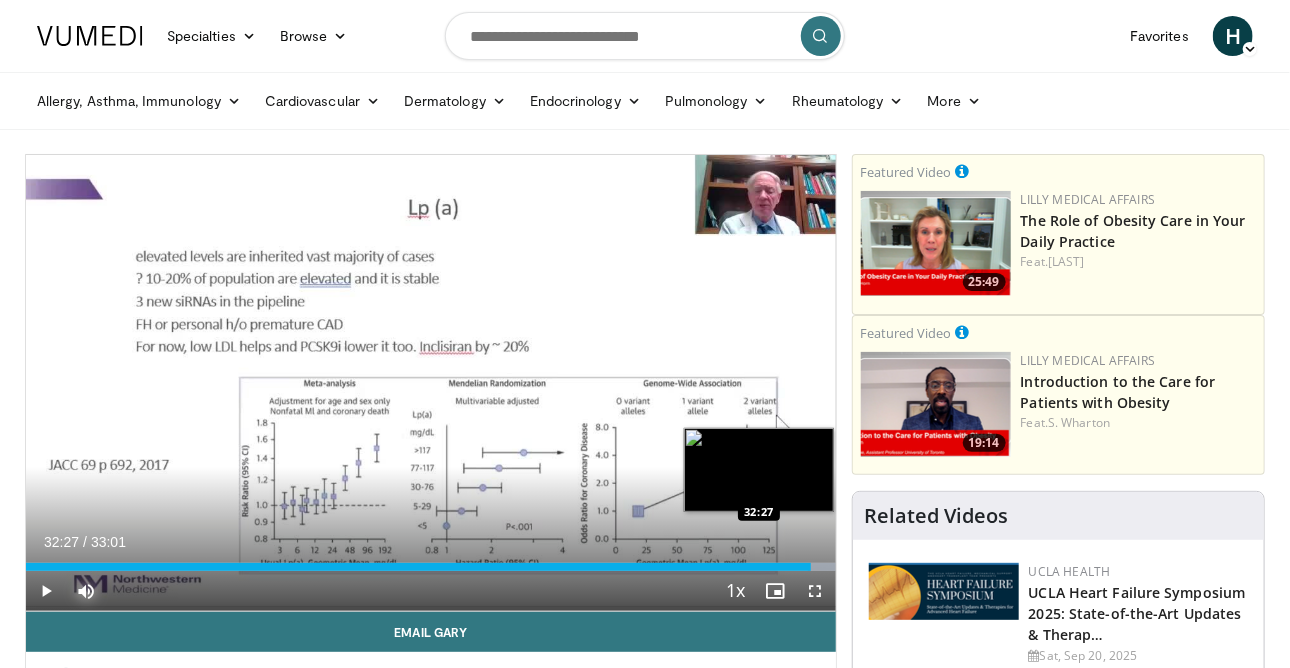 click at bounding box center (822, 567) 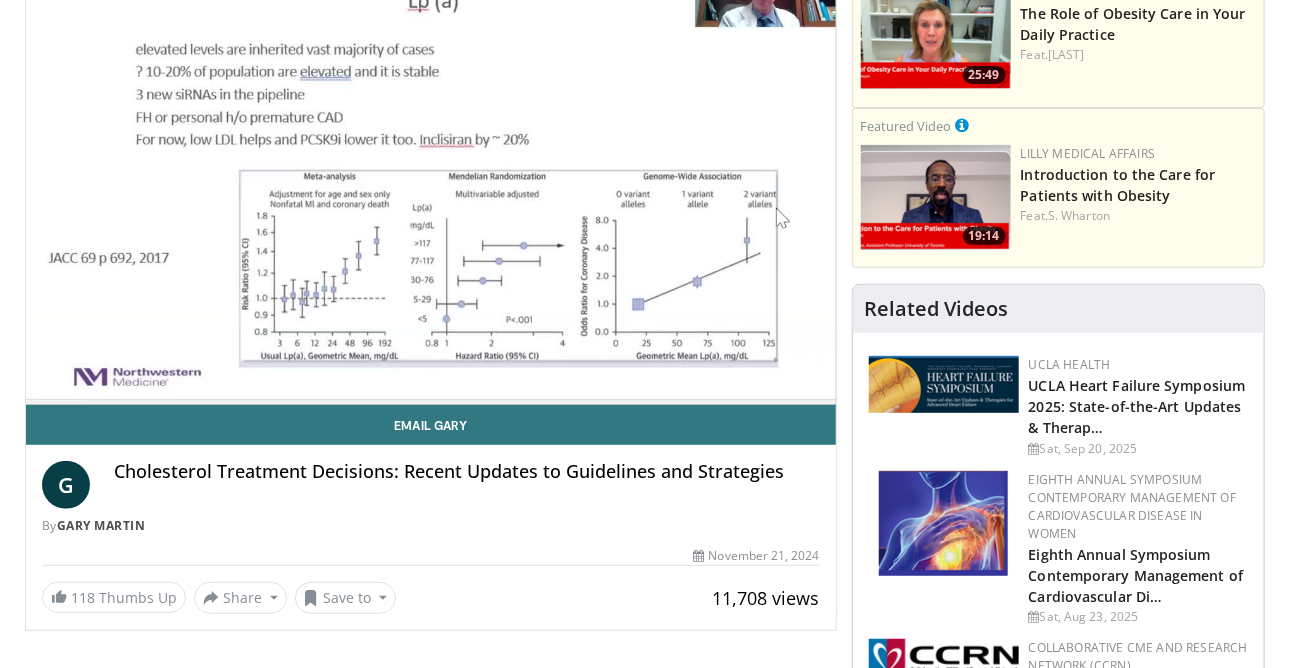scroll, scrollTop: 300, scrollLeft: 0, axis: vertical 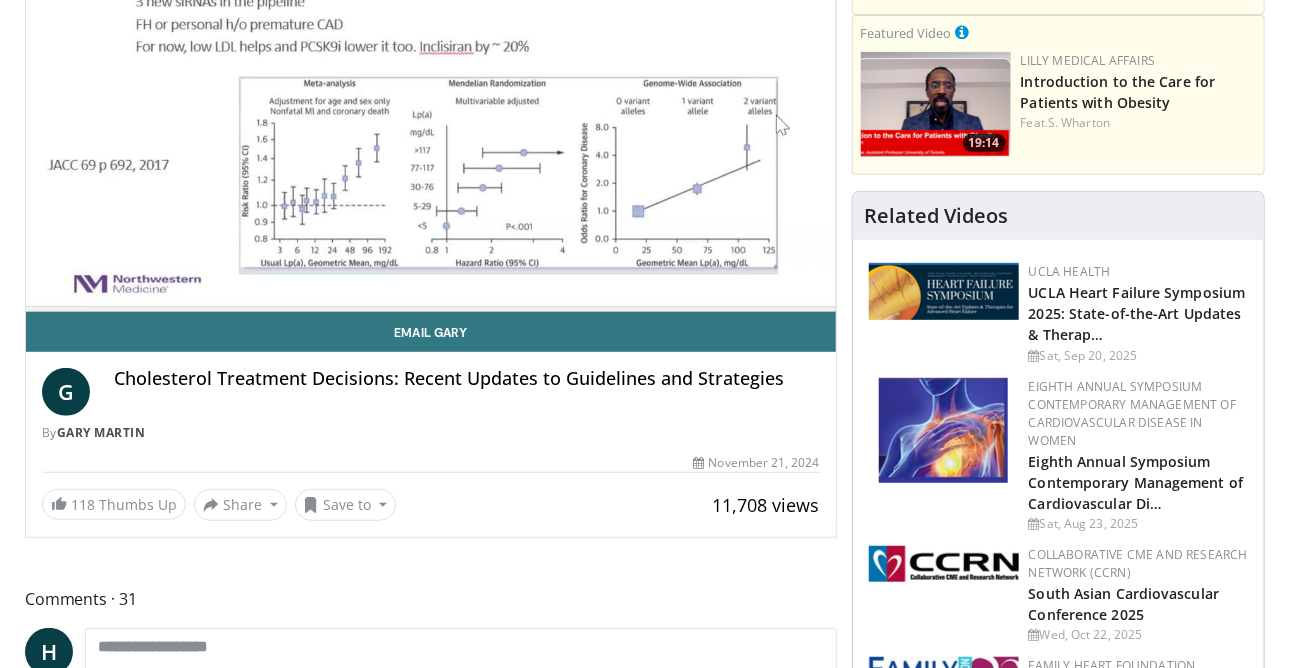 type 